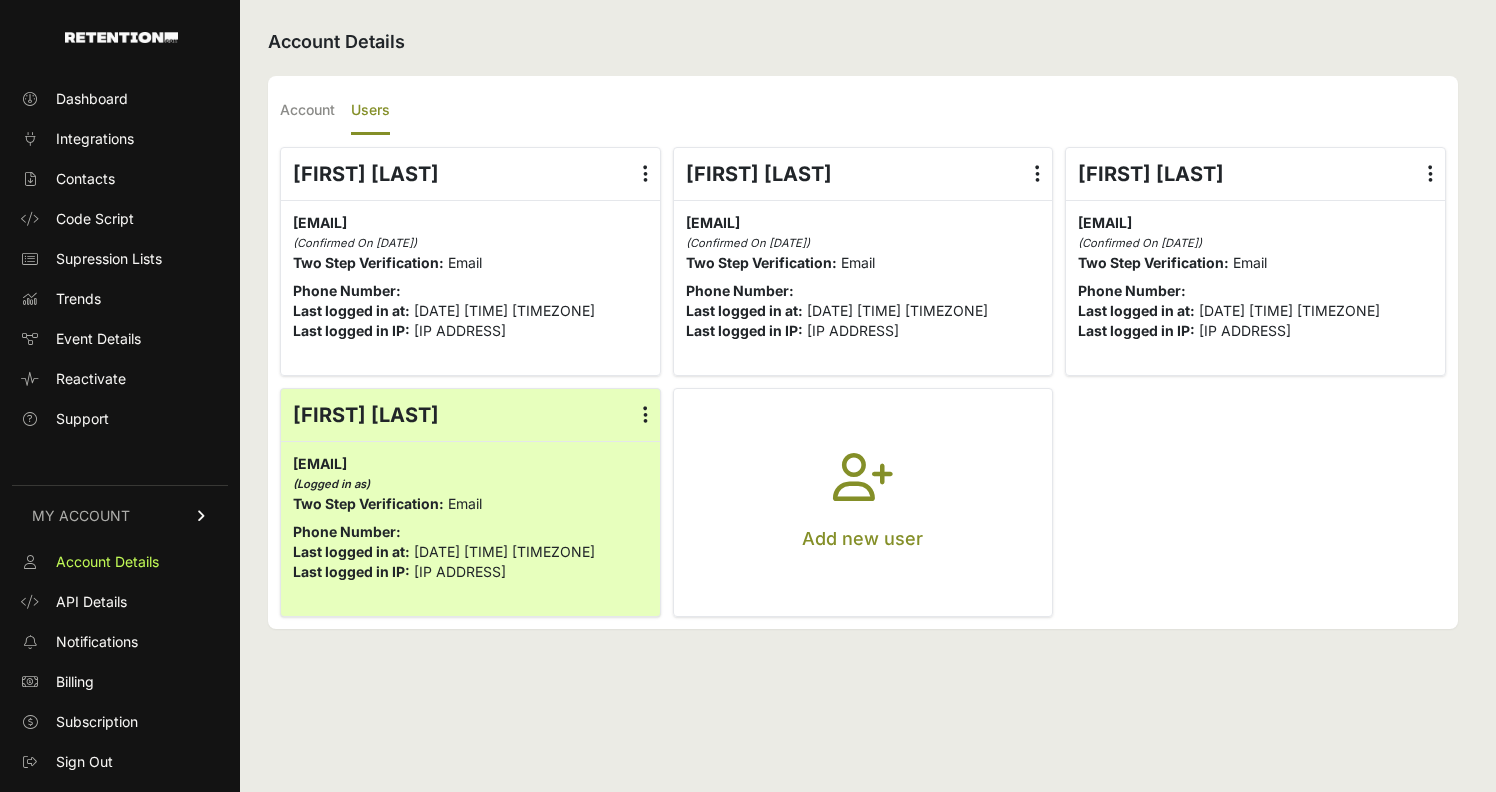scroll, scrollTop: 0, scrollLeft: 0, axis: both 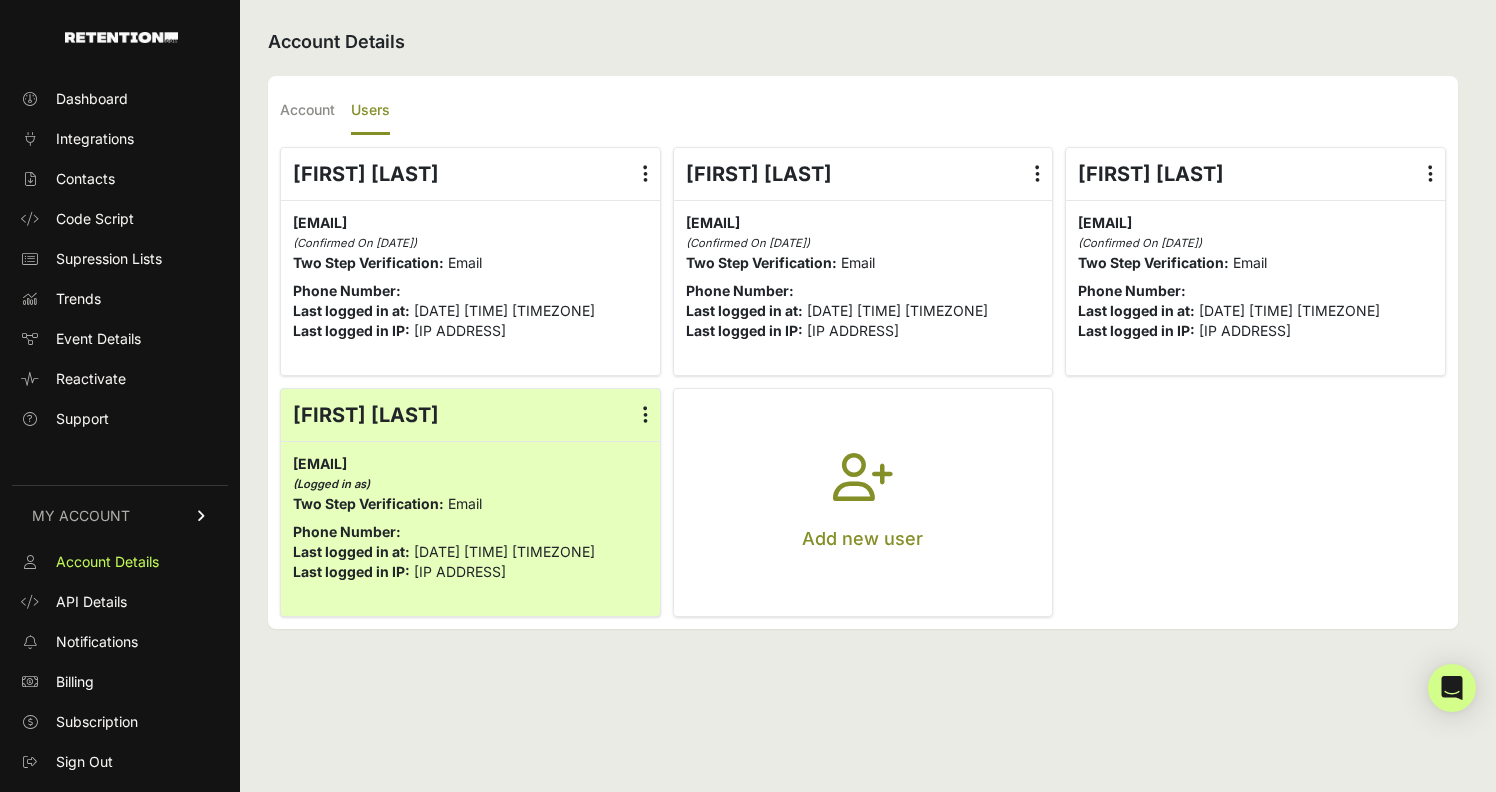 click at bounding box center [1037, 174] 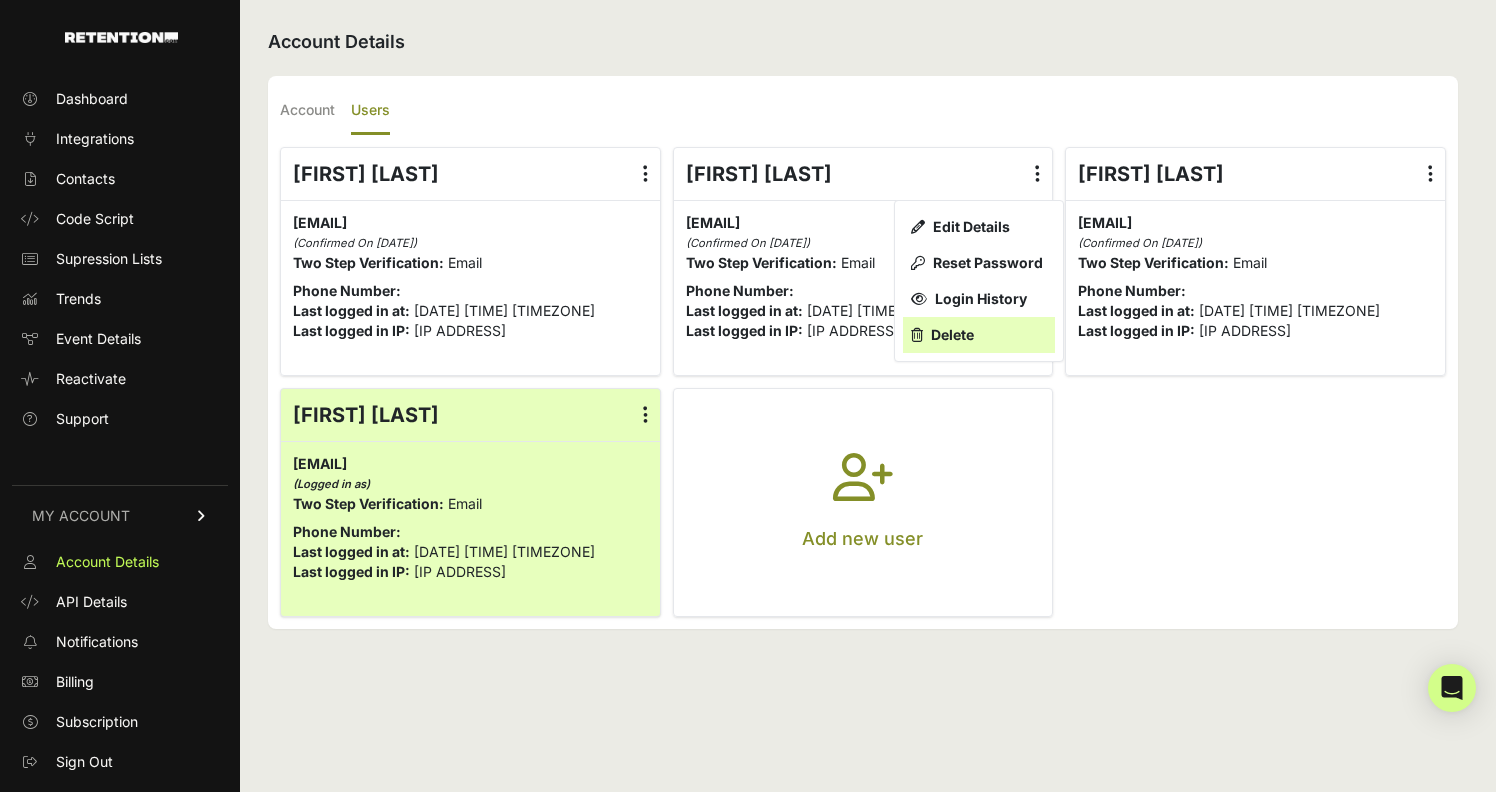 click on "Delete" at bounding box center [0, 0] 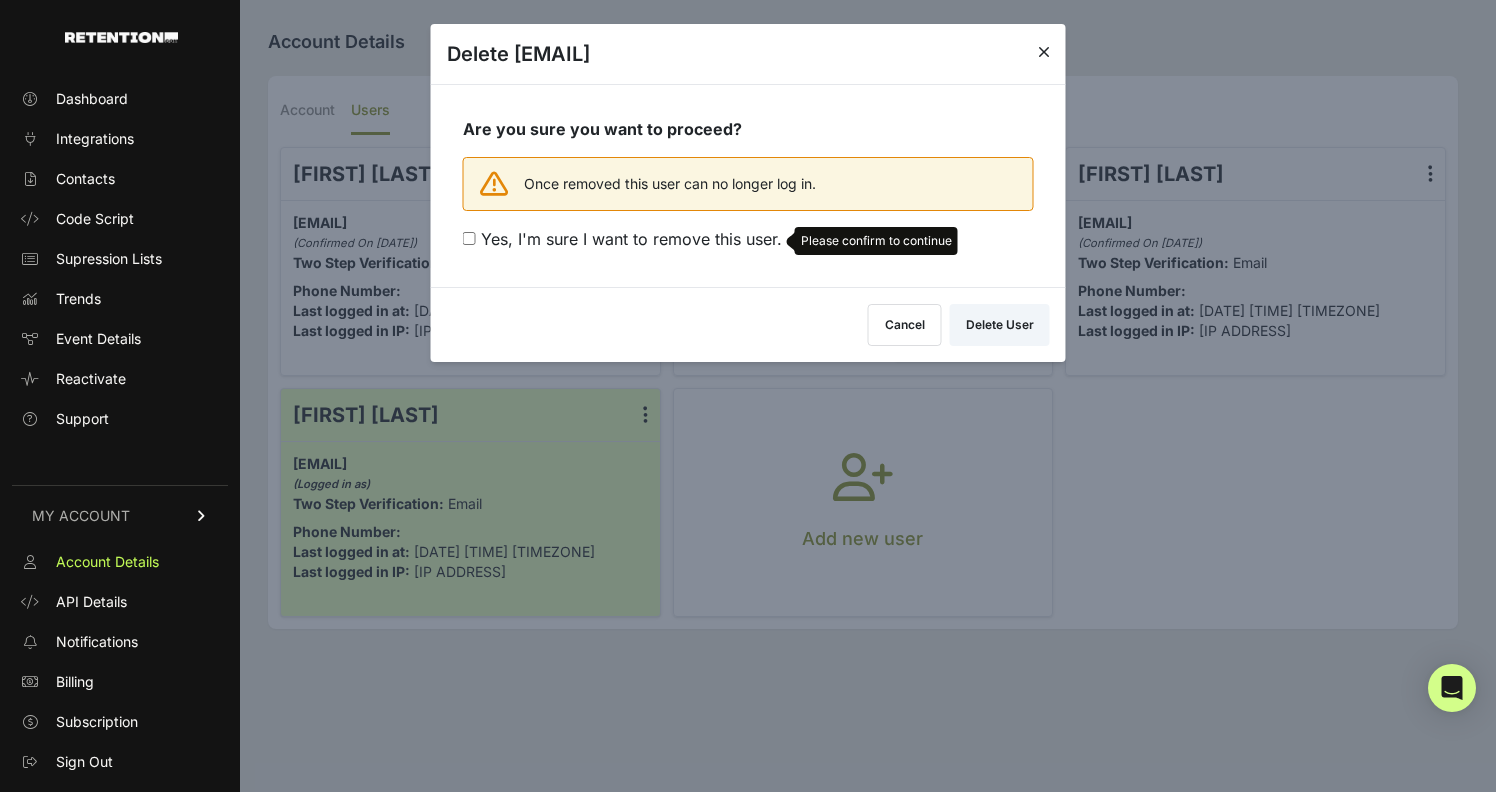 click on "Yes, I'm sure I want to remove this user." at bounding box center [631, 239] 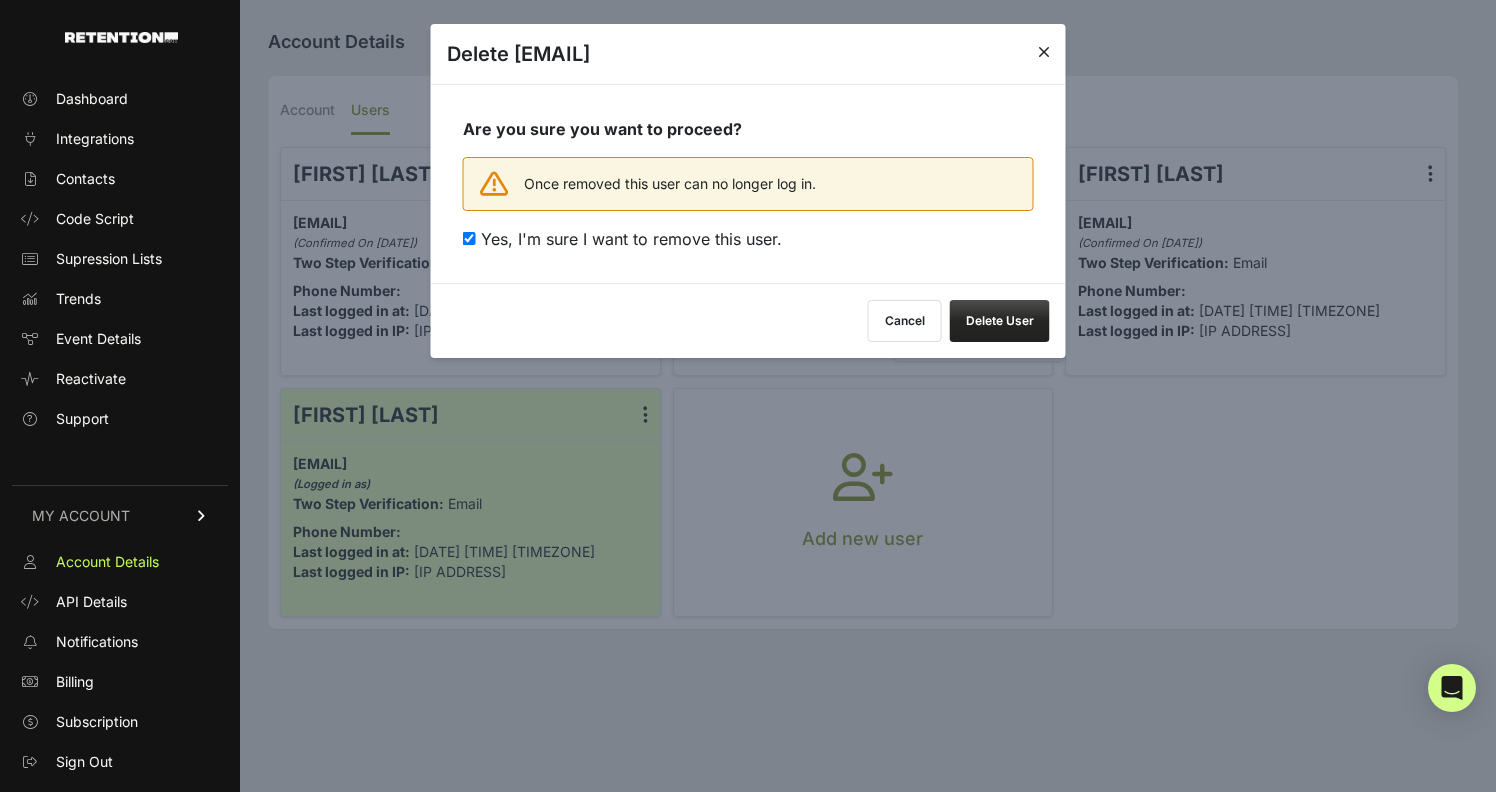 click on "Delete User" at bounding box center [1000, 321] 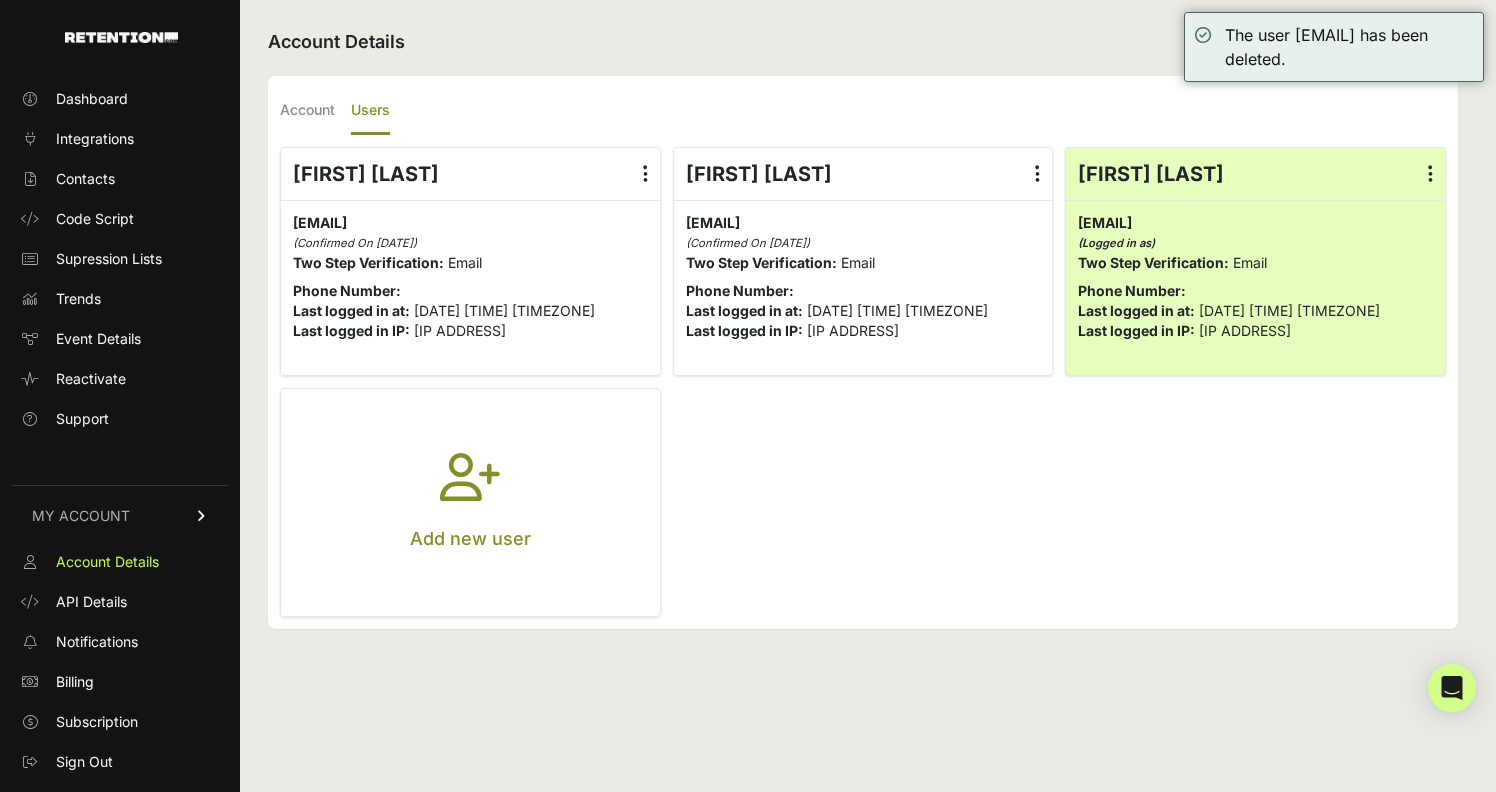scroll, scrollTop: 0, scrollLeft: 0, axis: both 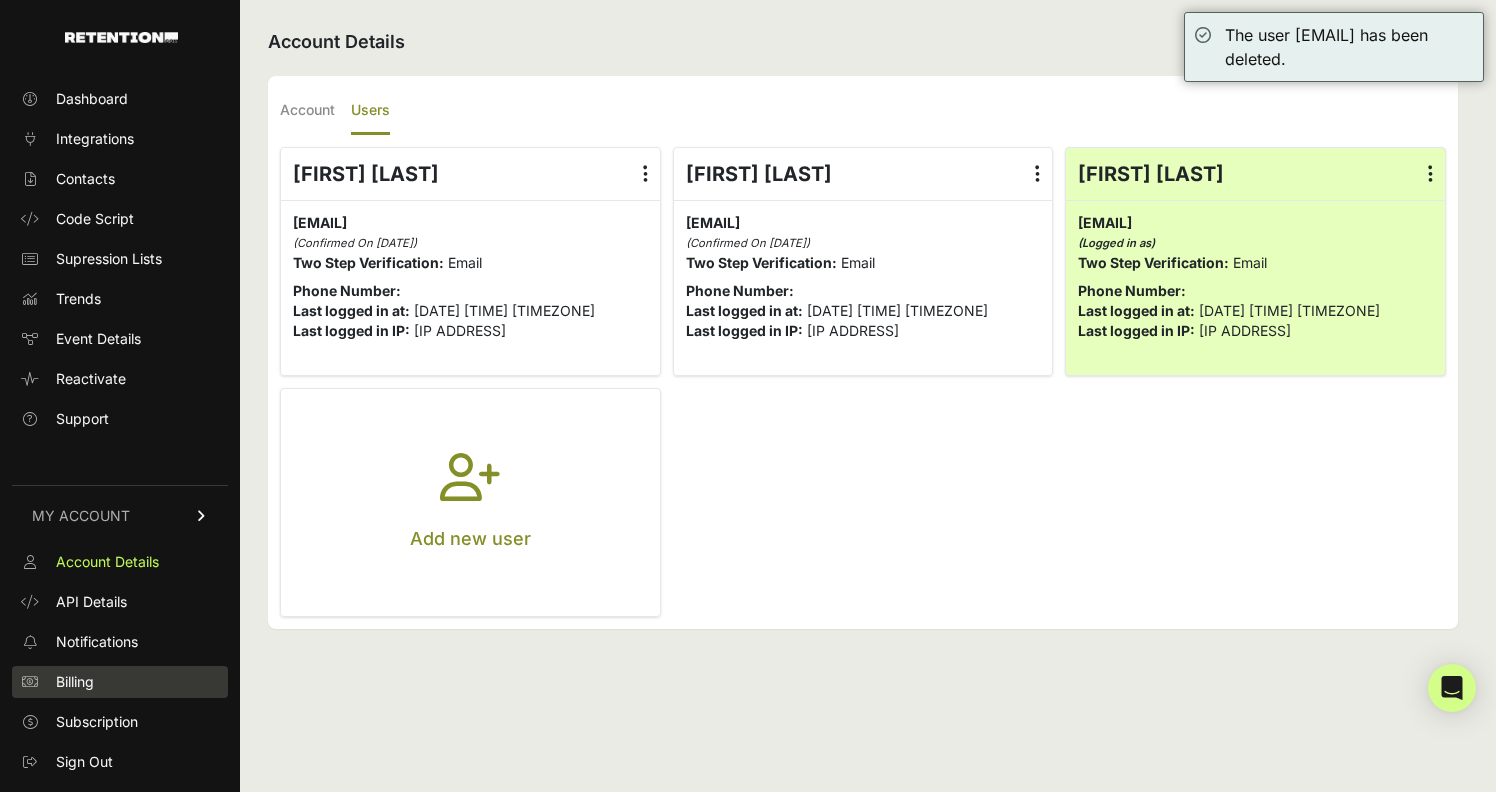 click on "Billing" at bounding box center [75, 682] 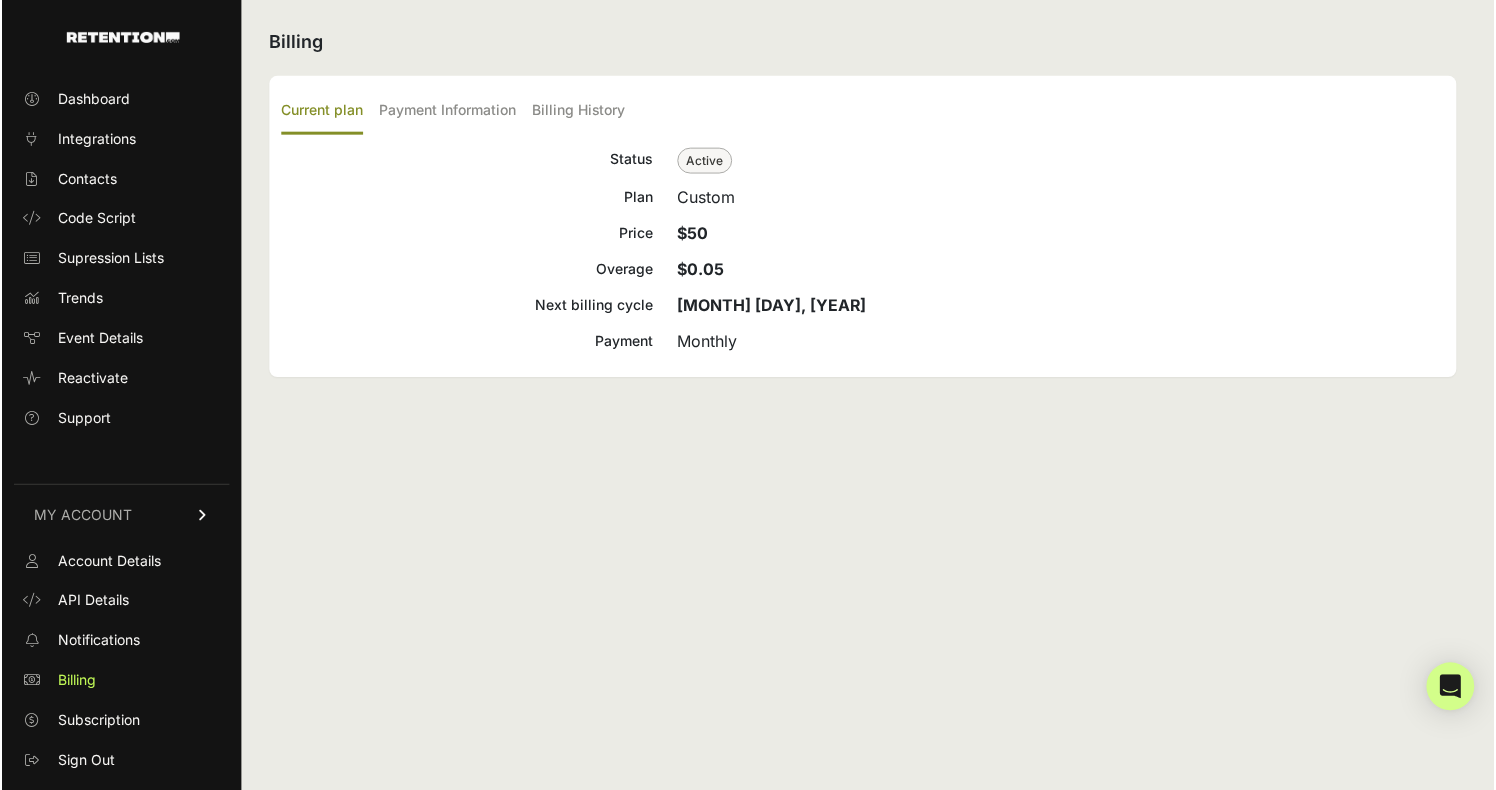 scroll, scrollTop: 0, scrollLeft: 0, axis: both 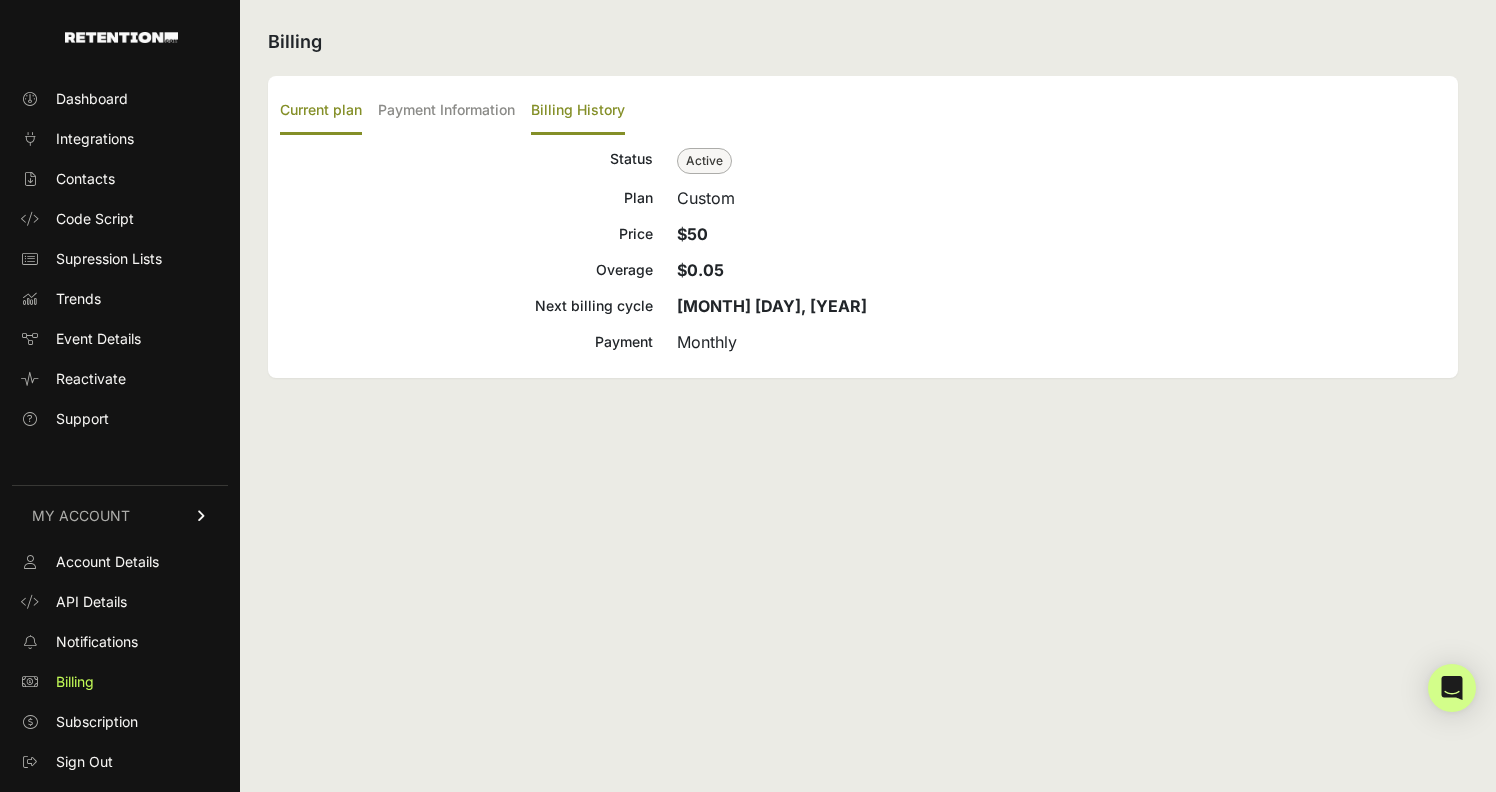 click on "Billing History" at bounding box center [578, 111] 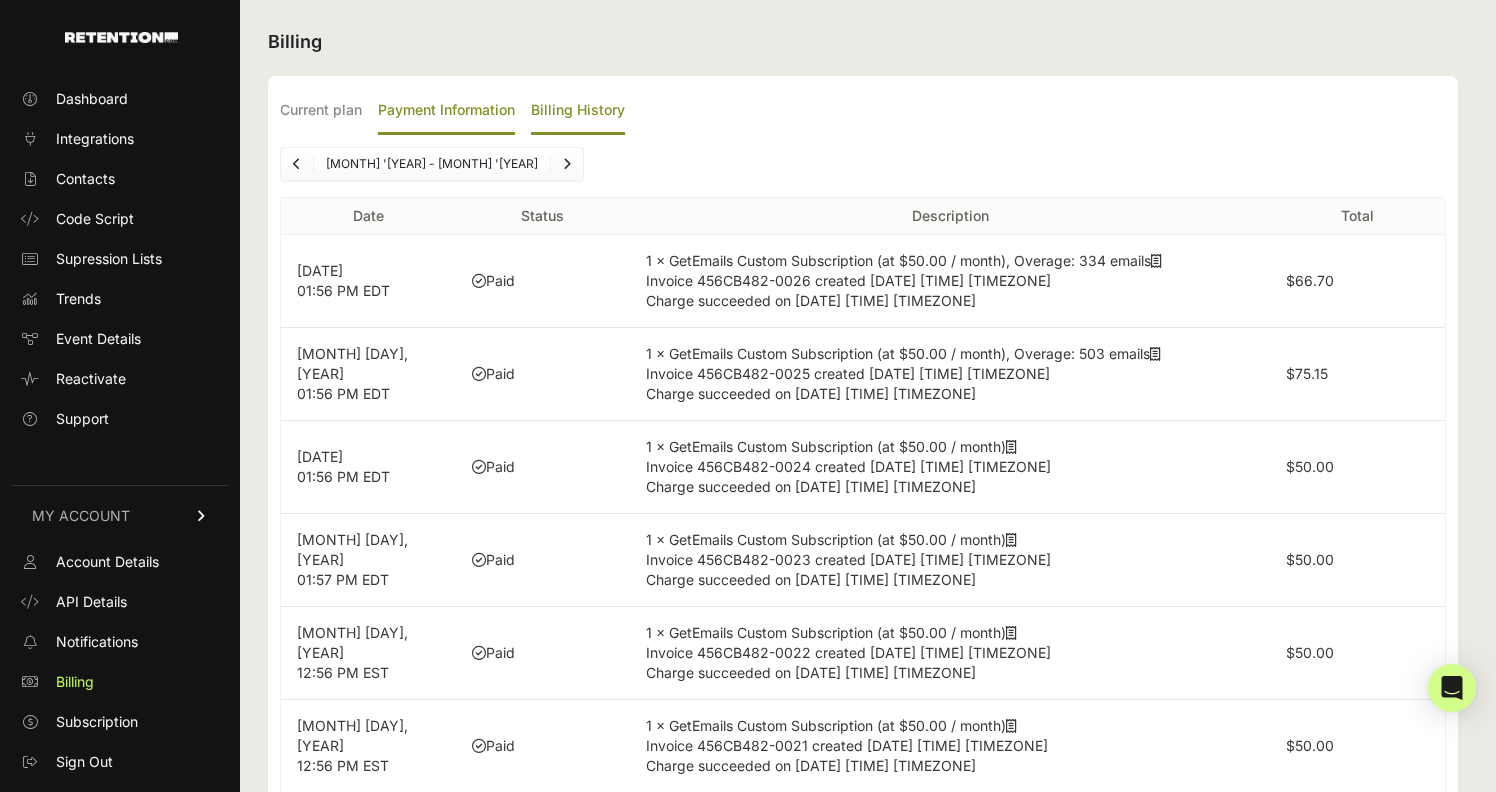 click on "Payment Information" at bounding box center (446, 111) 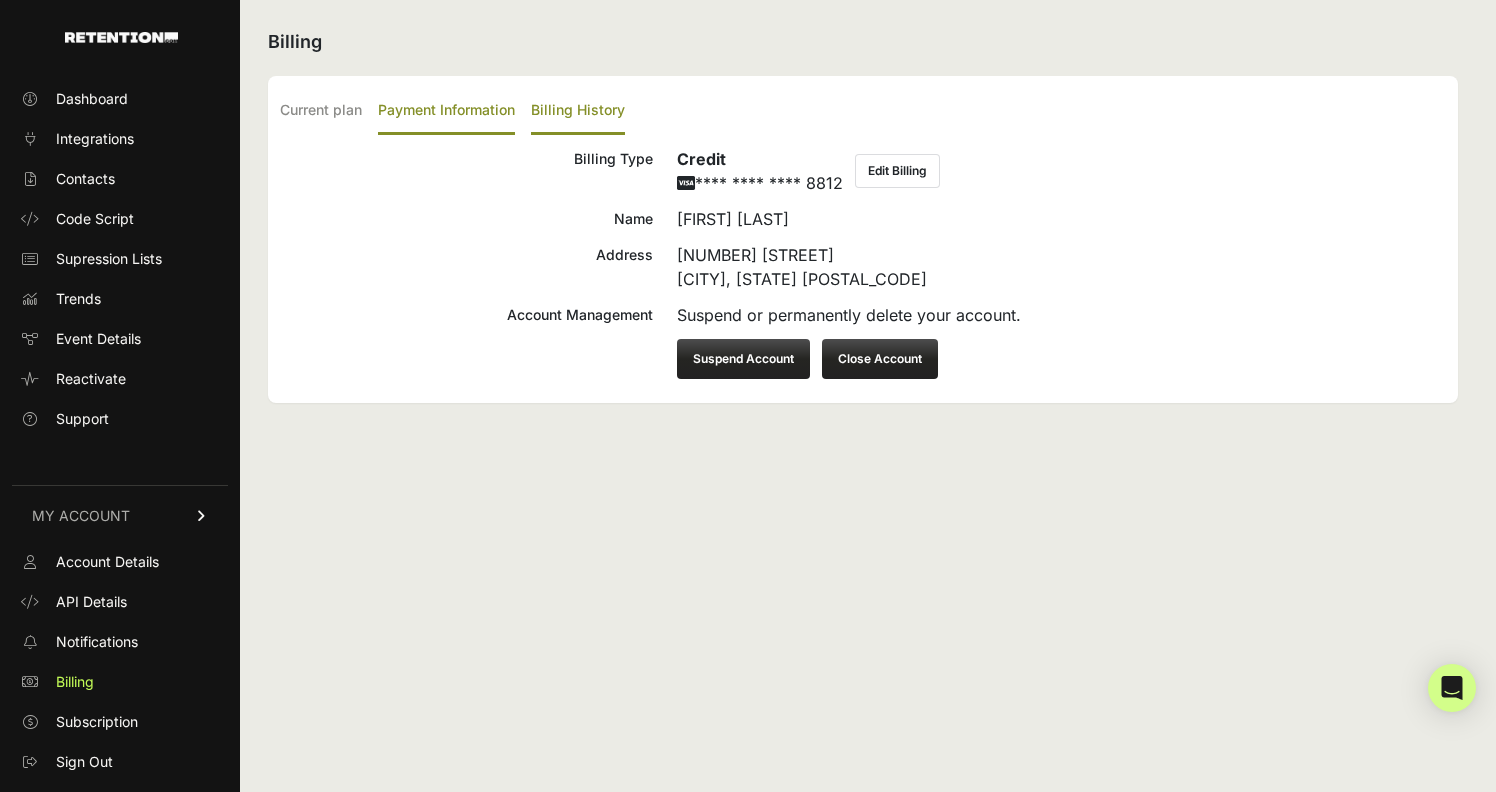 click on "Billing History" at bounding box center (578, 111) 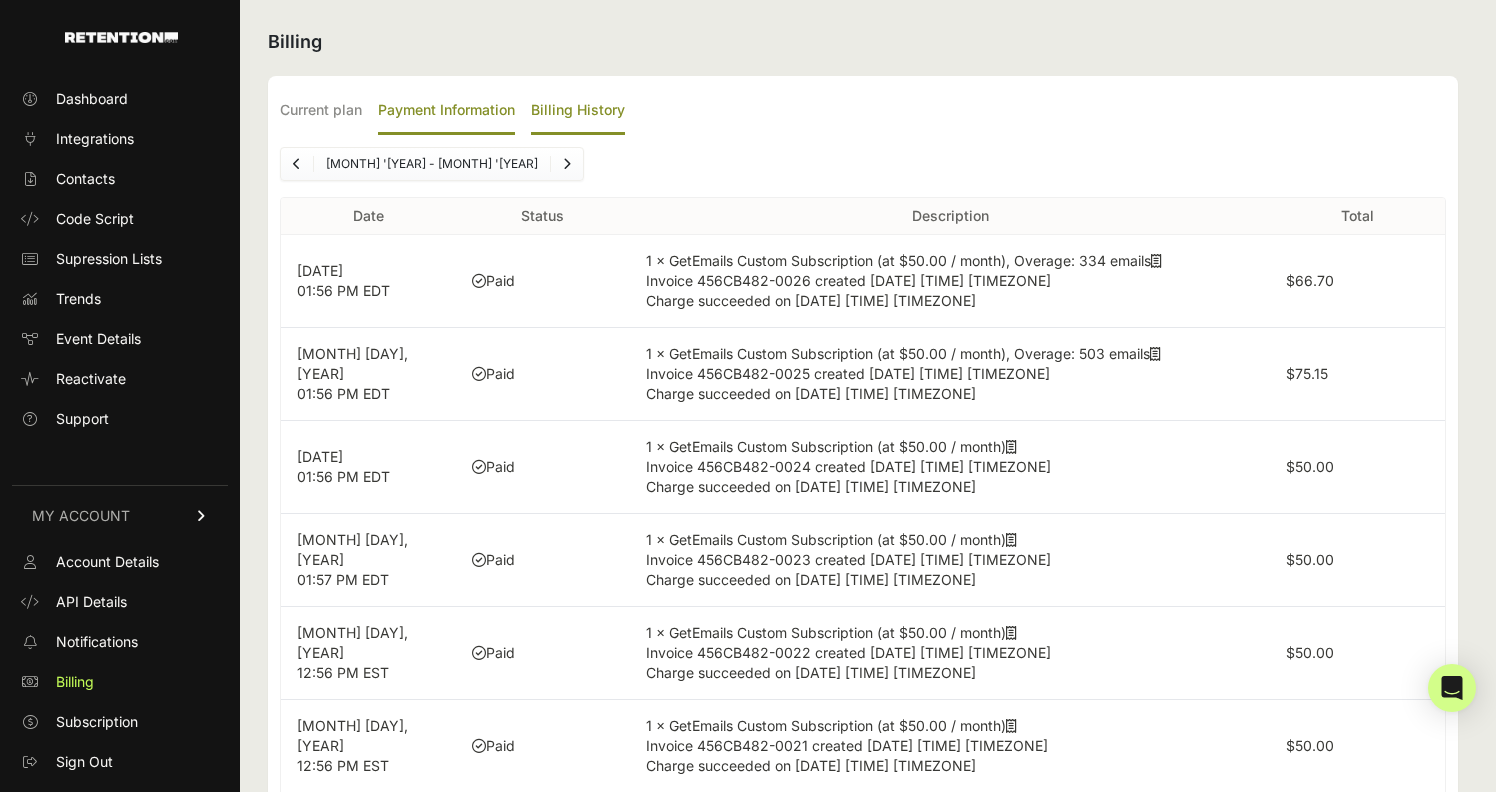 click on "Payment Information" at bounding box center (446, 111) 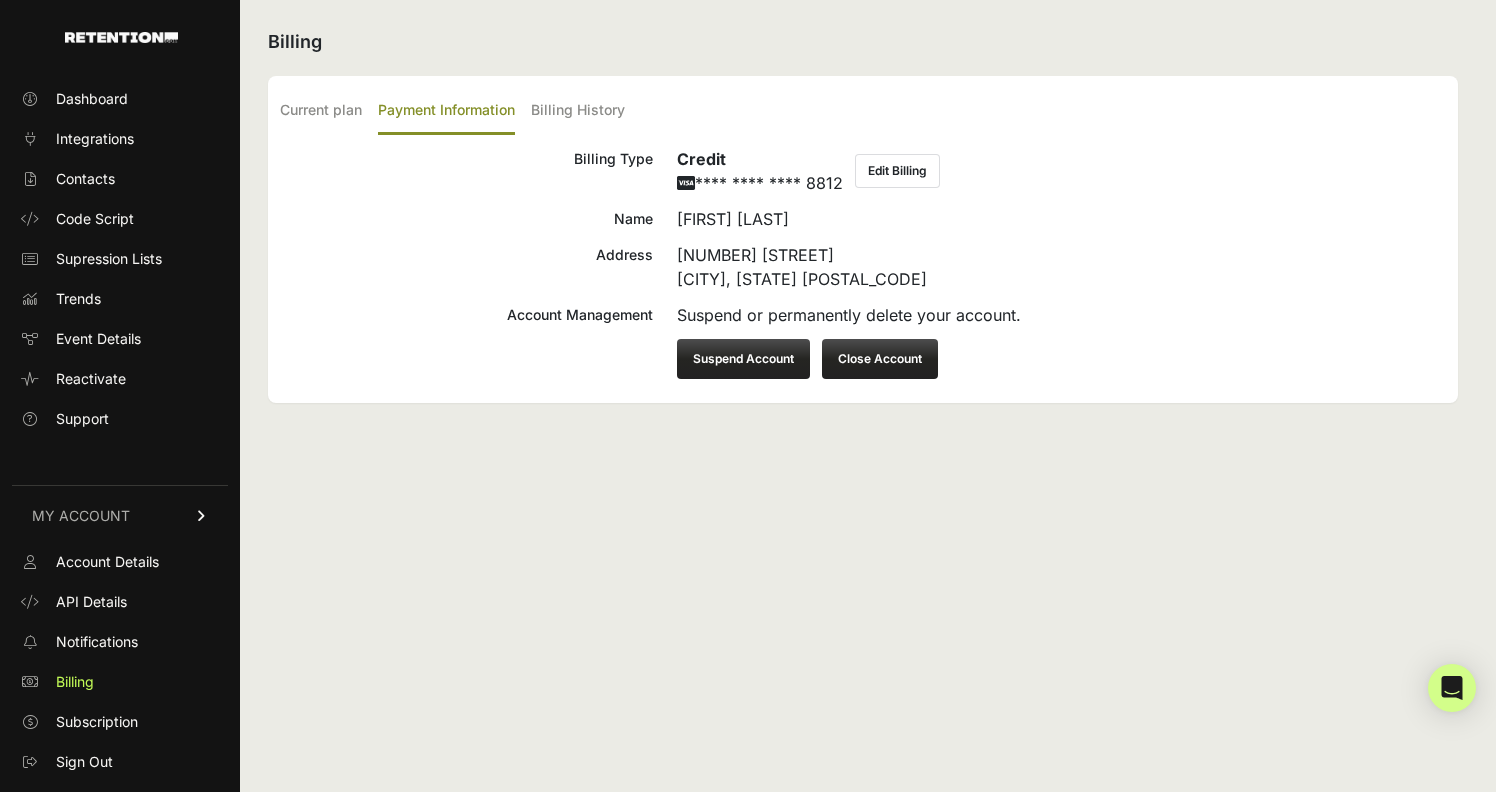 click on "Edit Billing" at bounding box center (897, 171) 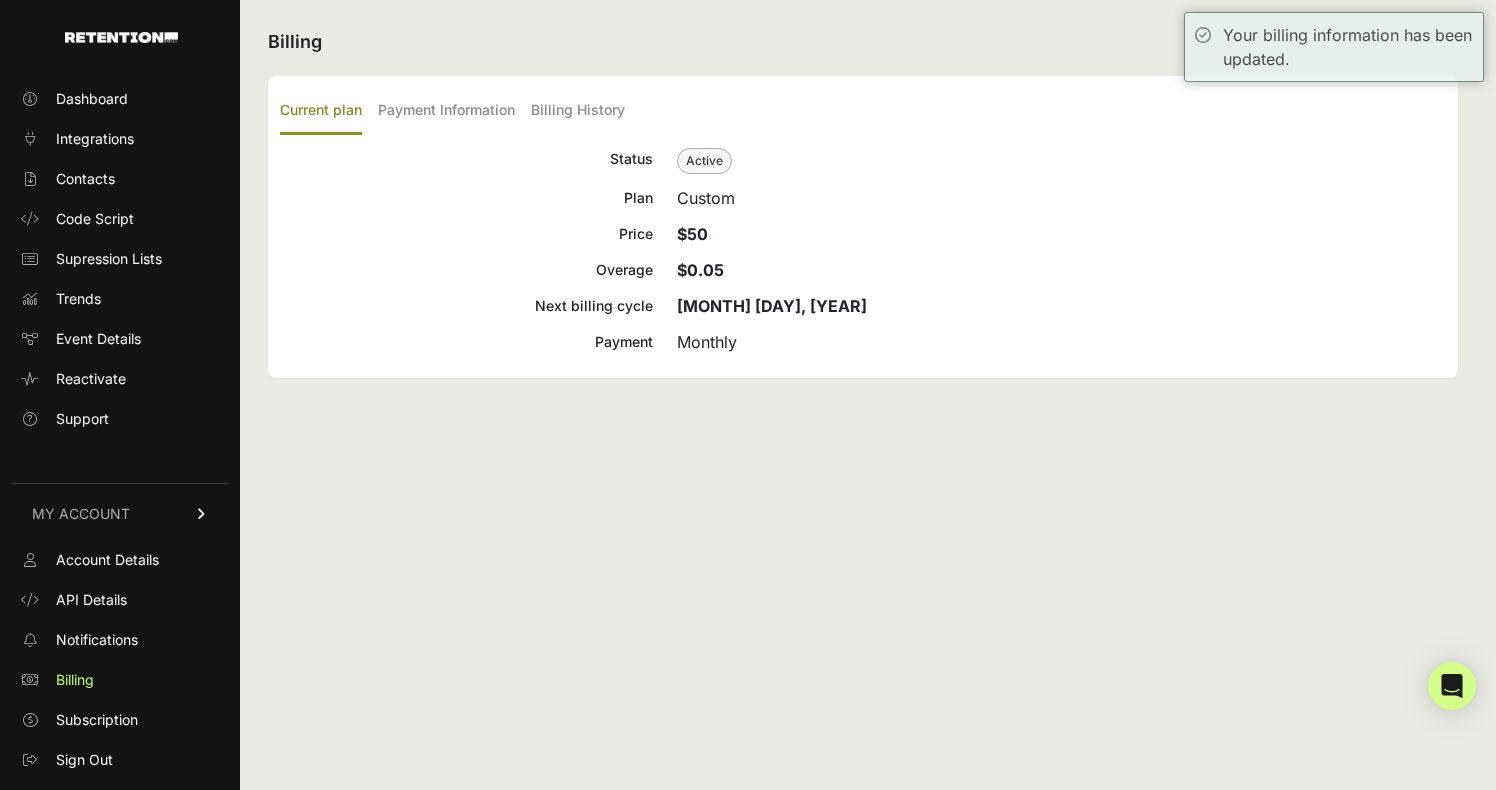 scroll, scrollTop: 0, scrollLeft: 0, axis: both 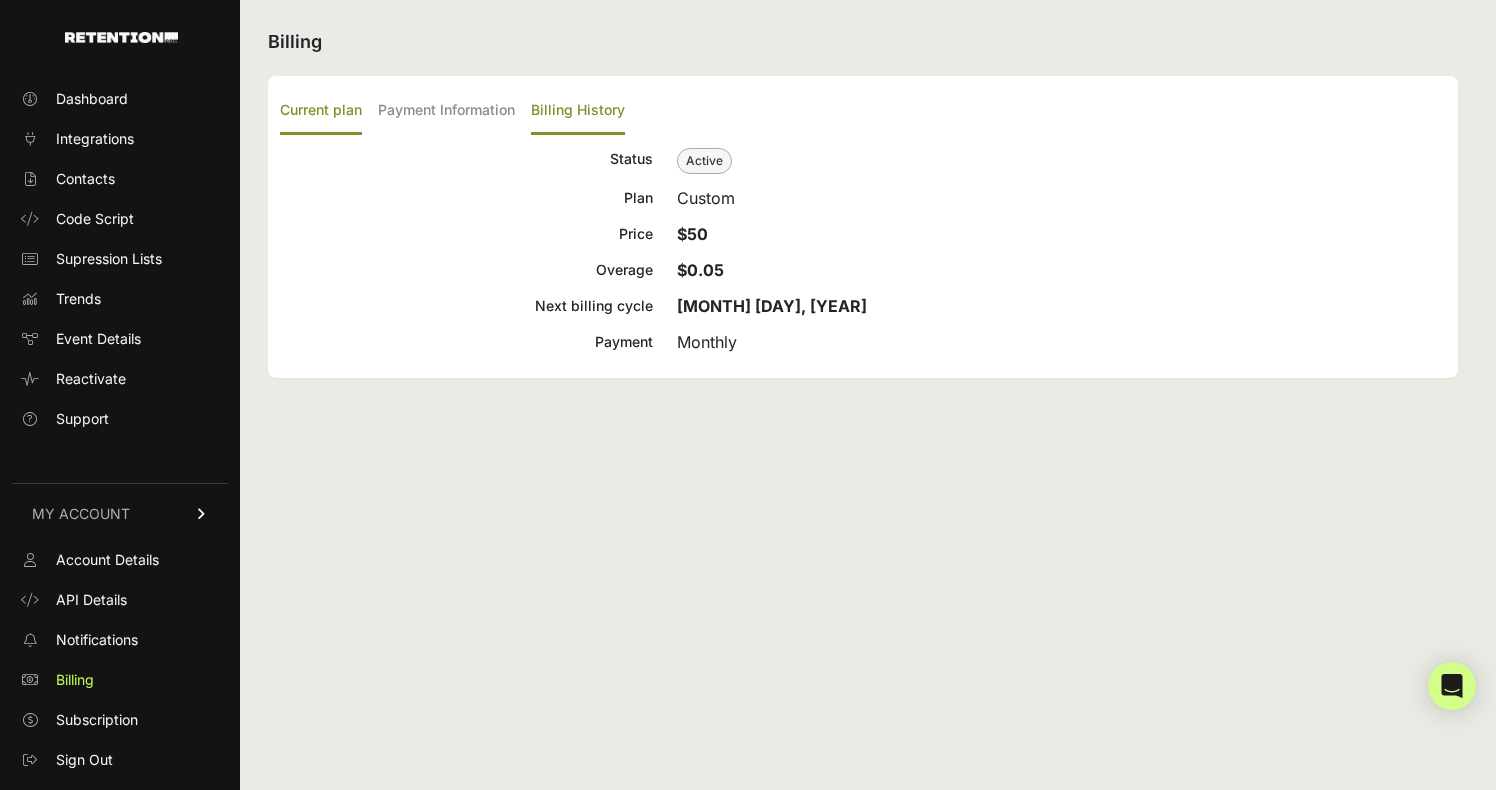 click on "Billing History" at bounding box center [578, 111] 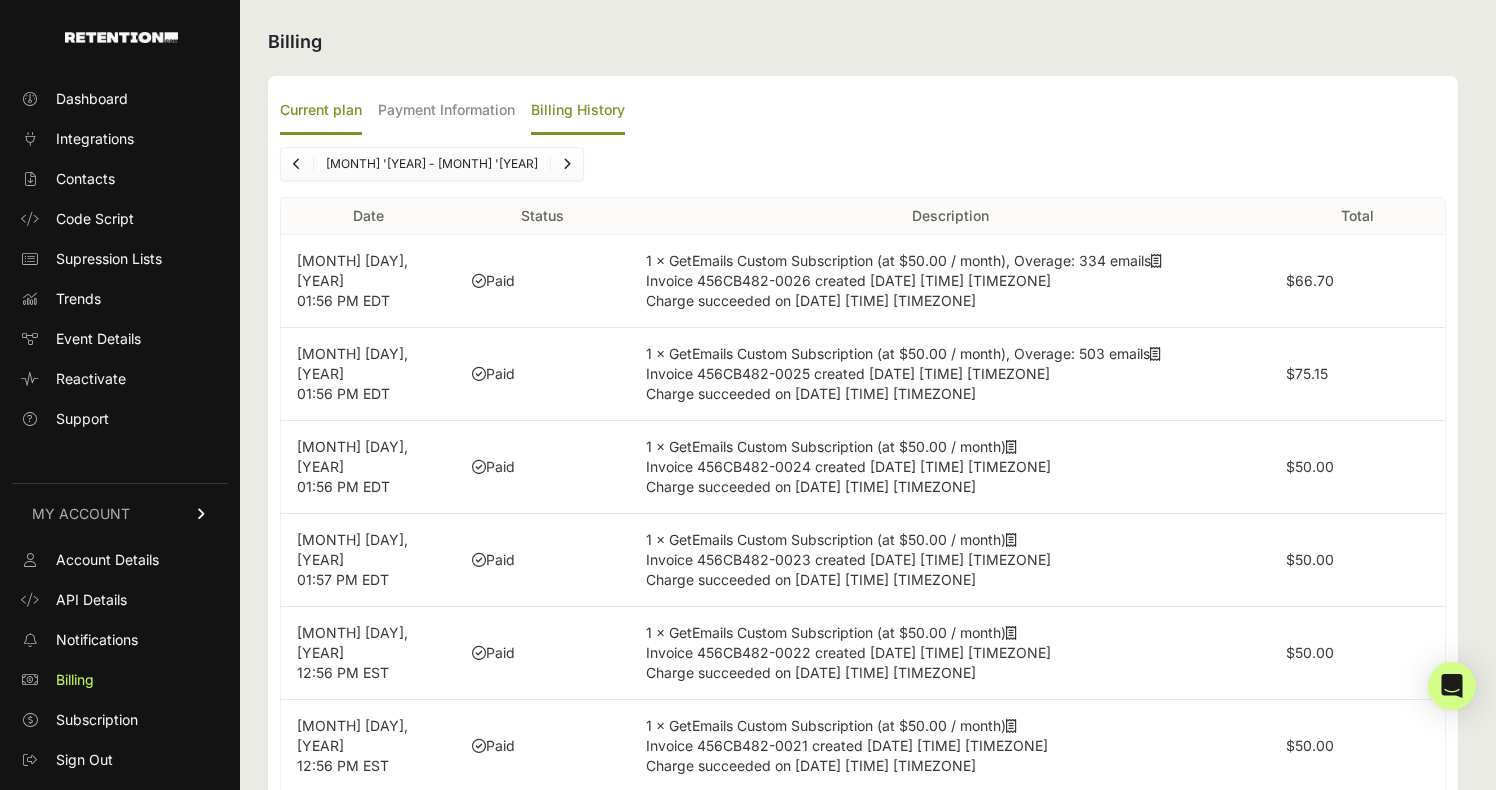 click on "Current plan" at bounding box center [321, 111] 